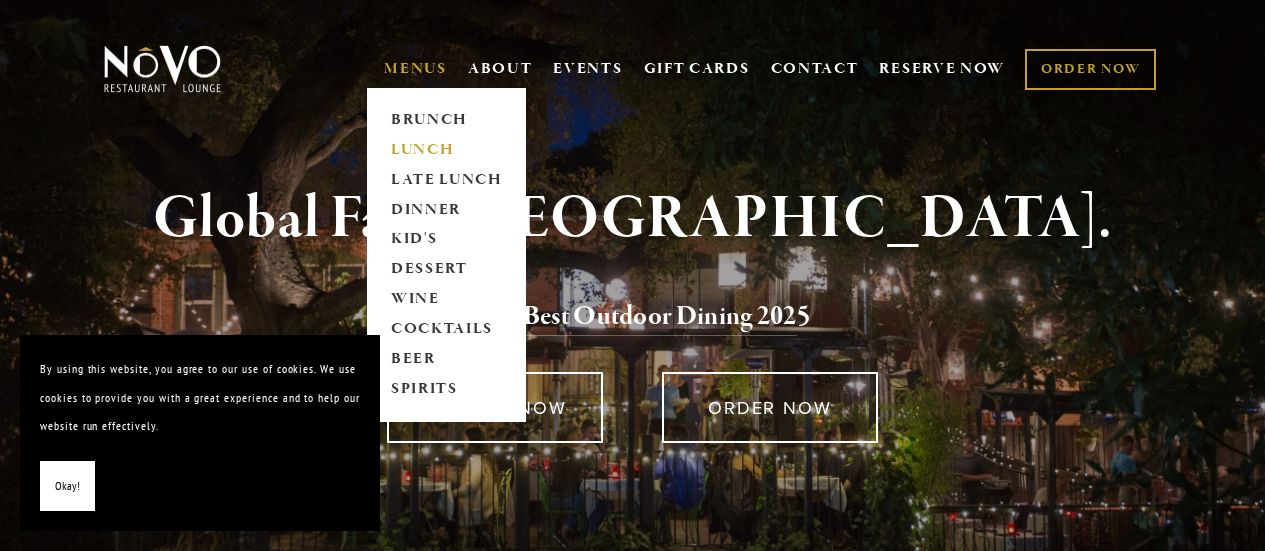 scroll, scrollTop: 0, scrollLeft: 0, axis: both 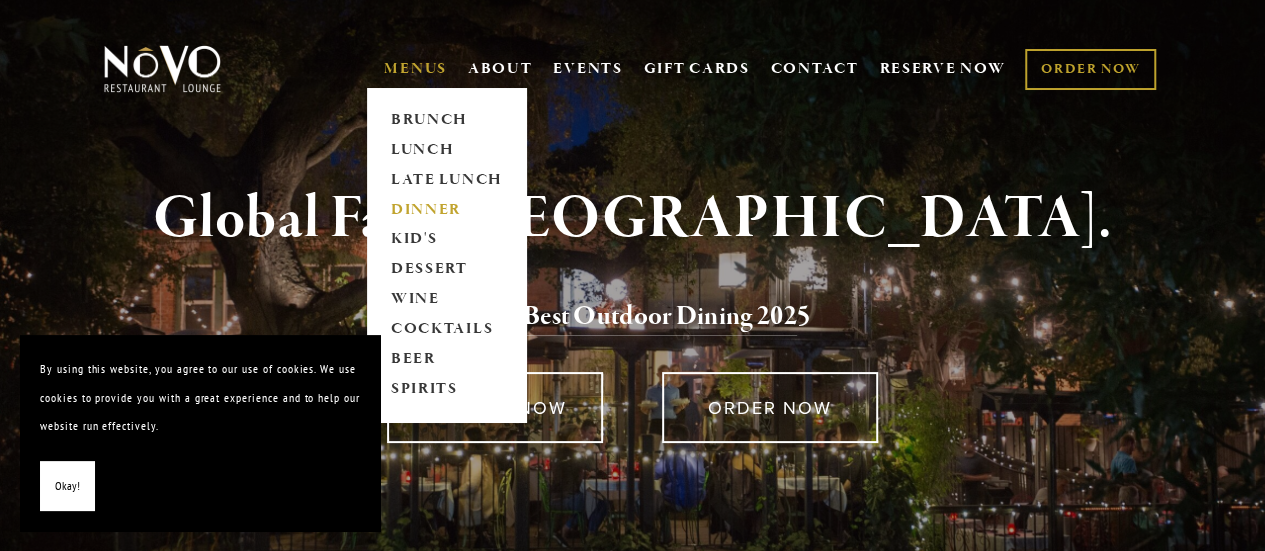 click on "DINNER" at bounding box center (446, 210) 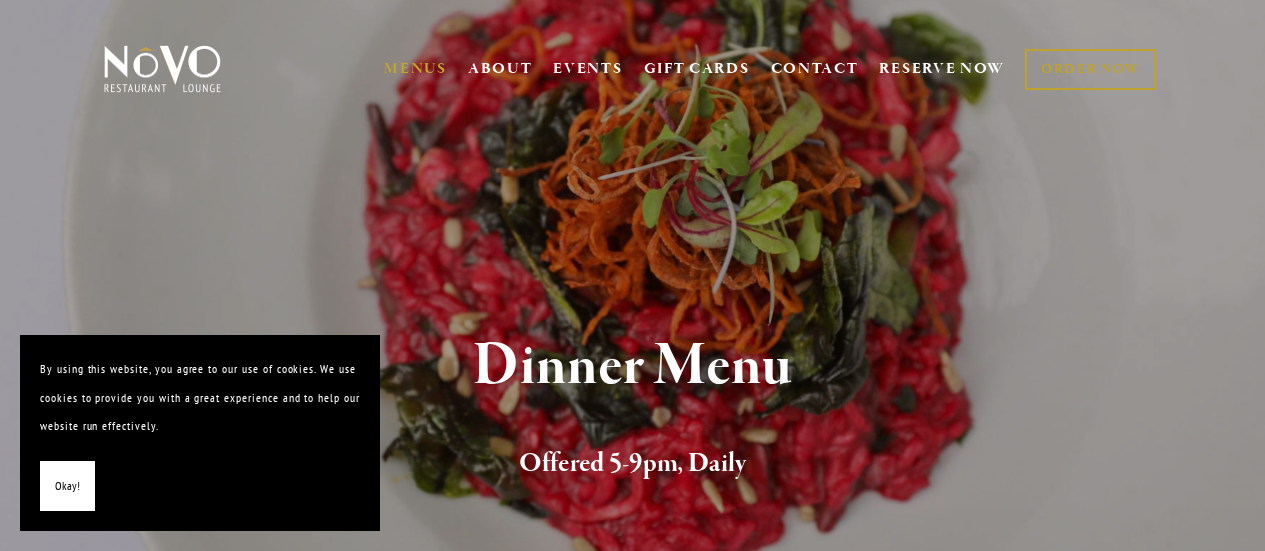 scroll, scrollTop: 0, scrollLeft: 0, axis: both 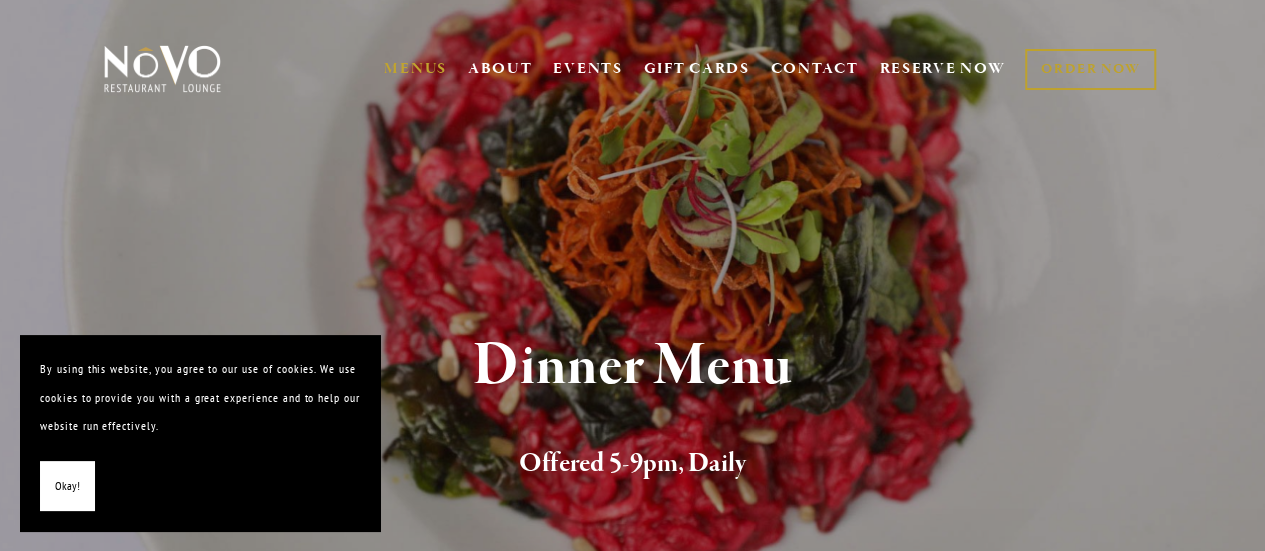 click on "Okay!" at bounding box center (67, 486) 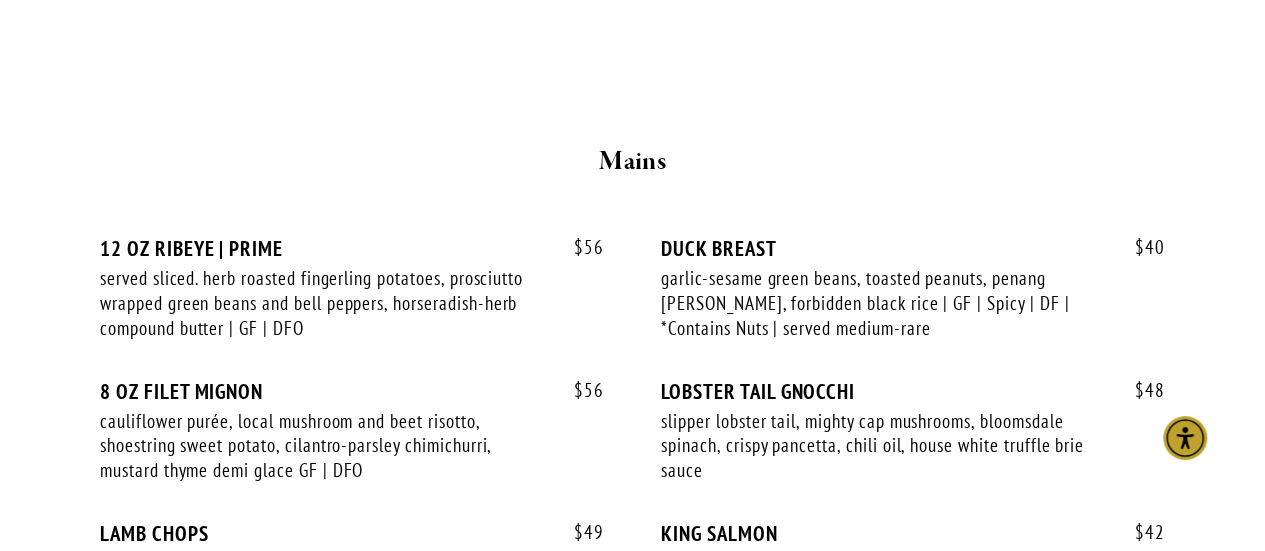 scroll, scrollTop: 3629, scrollLeft: 0, axis: vertical 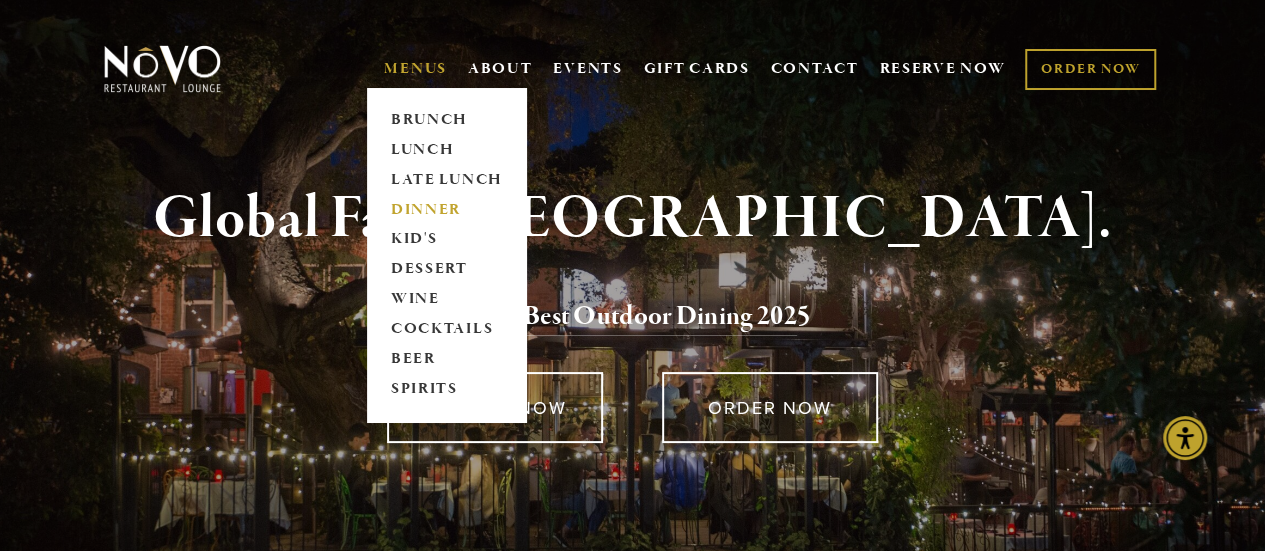 click on "DINNER" at bounding box center [446, 210] 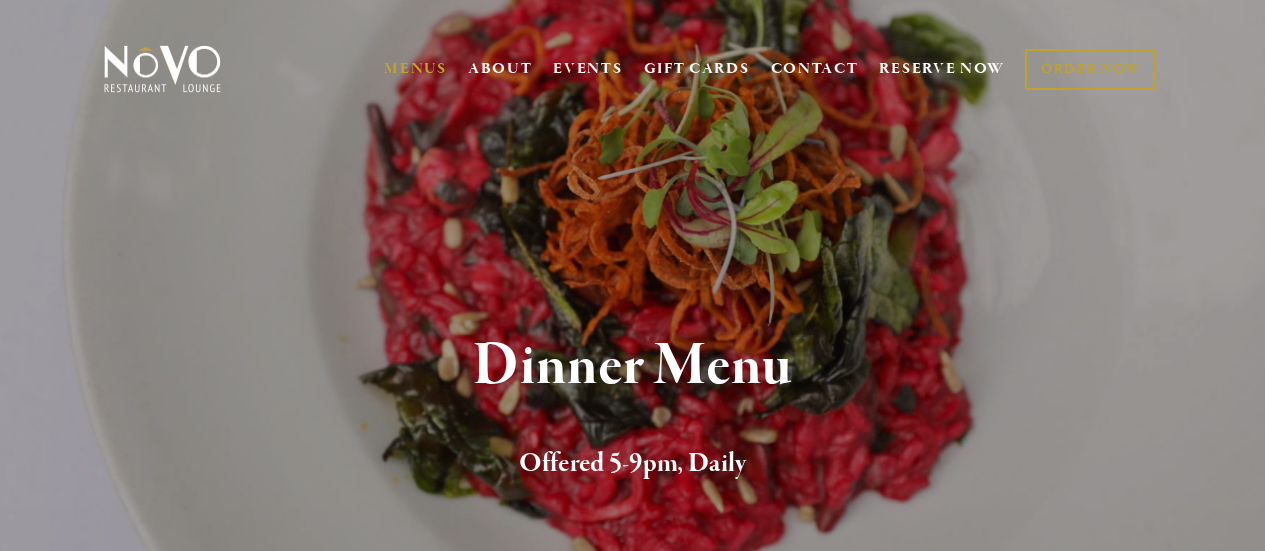 scroll, scrollTop: 0, scrollLeft: 0, axis: both 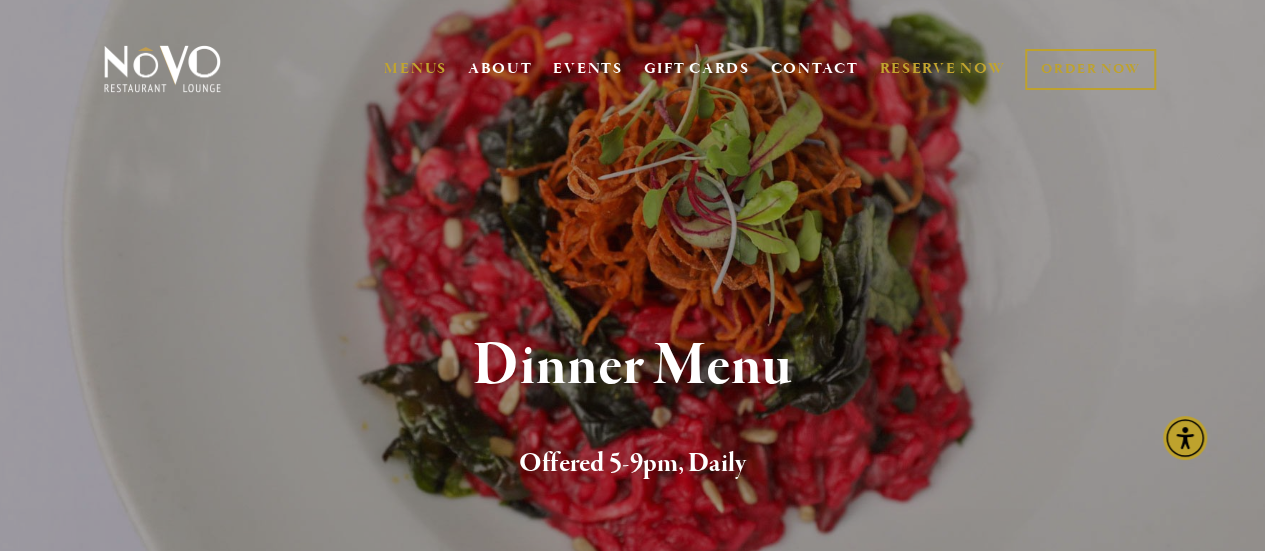 click on "RESERVE NOW" at bounding box center [942, 69] 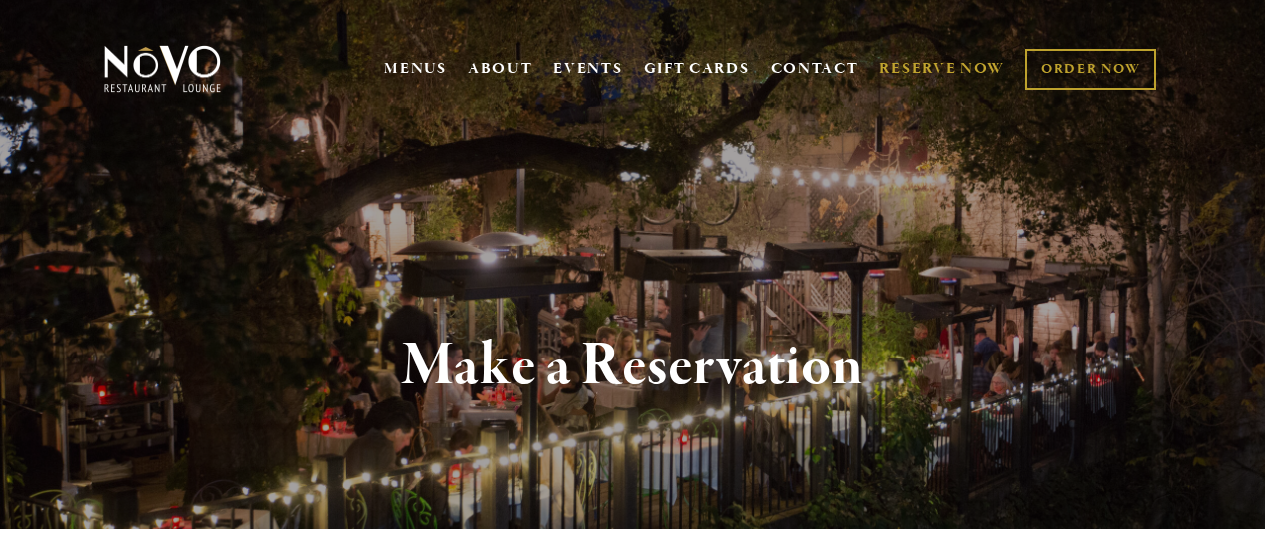 scroll, scrollTop: 0, scrollLeft: 0, axis: both 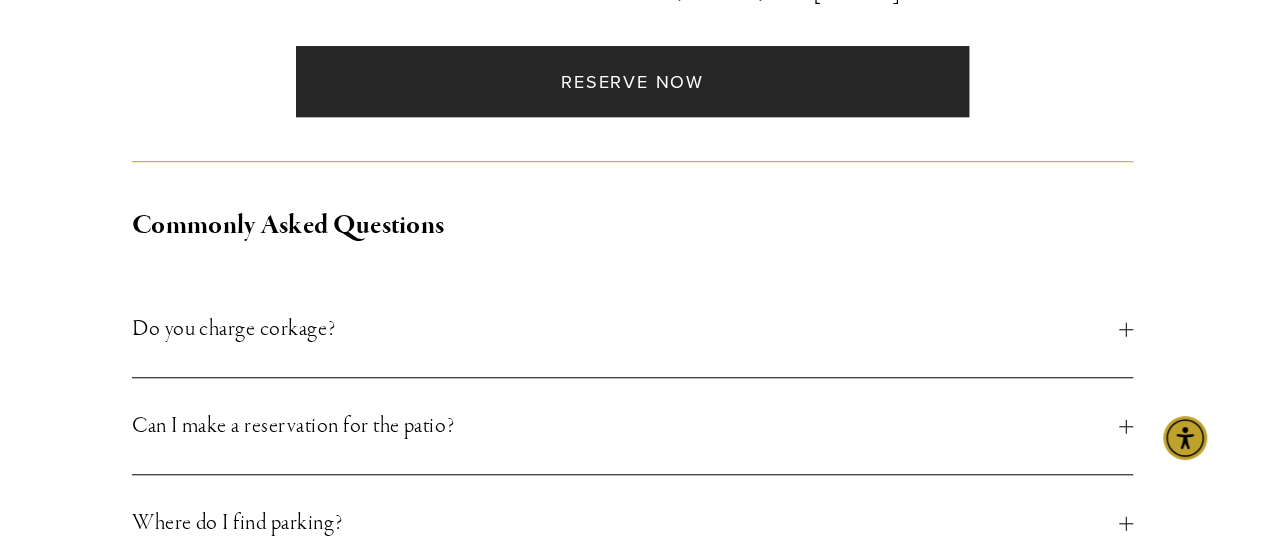 click on "Reserve Now" at bounding box center [632, 81] 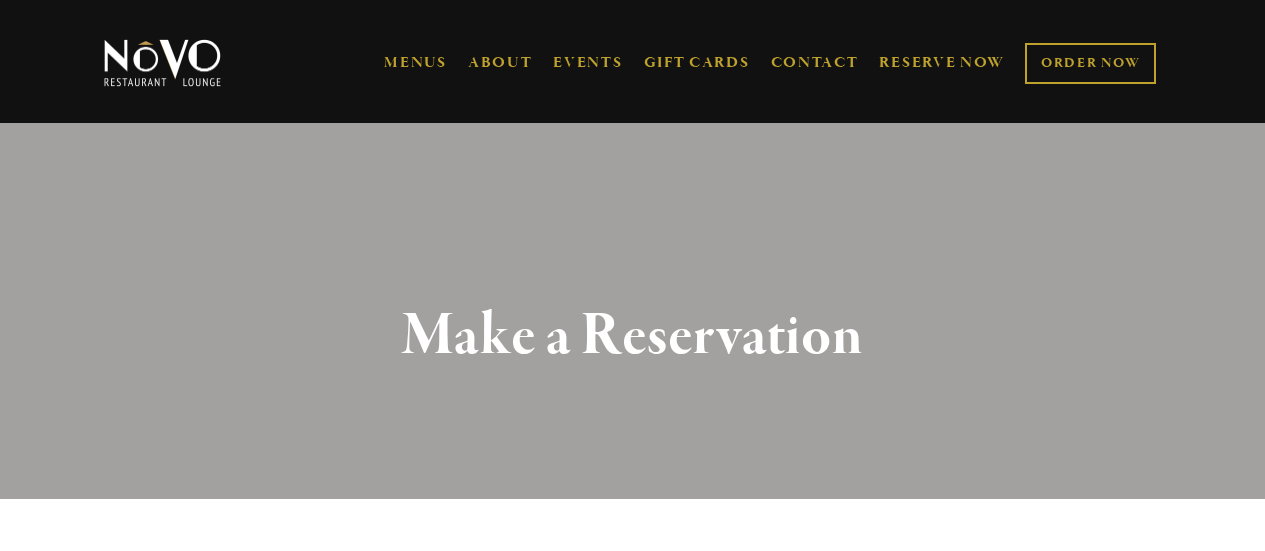 scroll, scrollTop: 595, scrollLeft: 0, axis: vertical 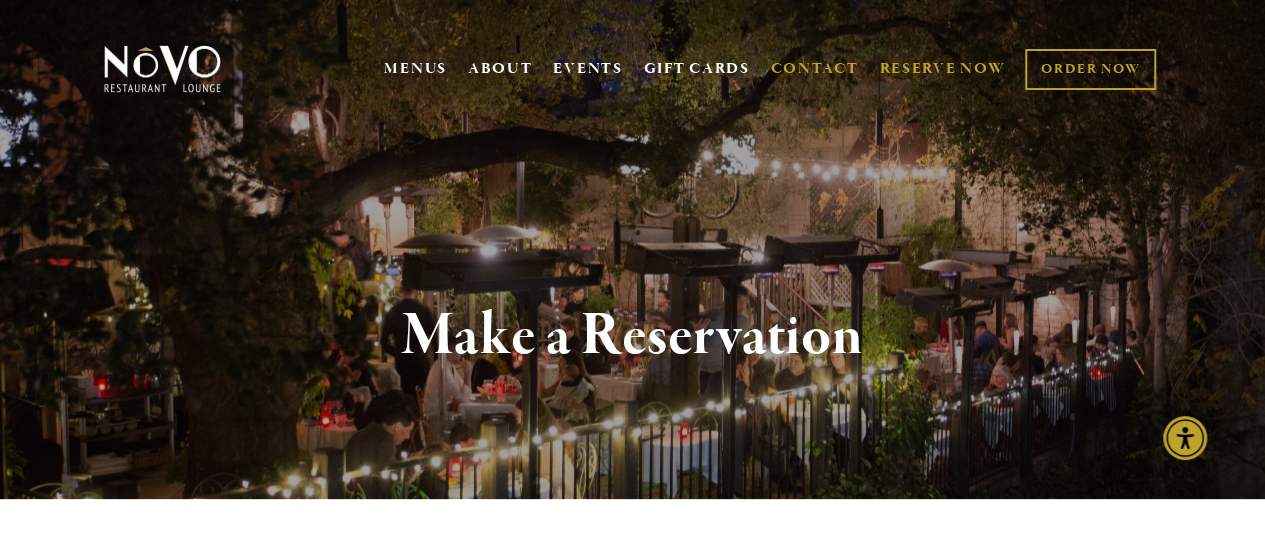 click on "CONTACT" at bounding box center [815, 69] 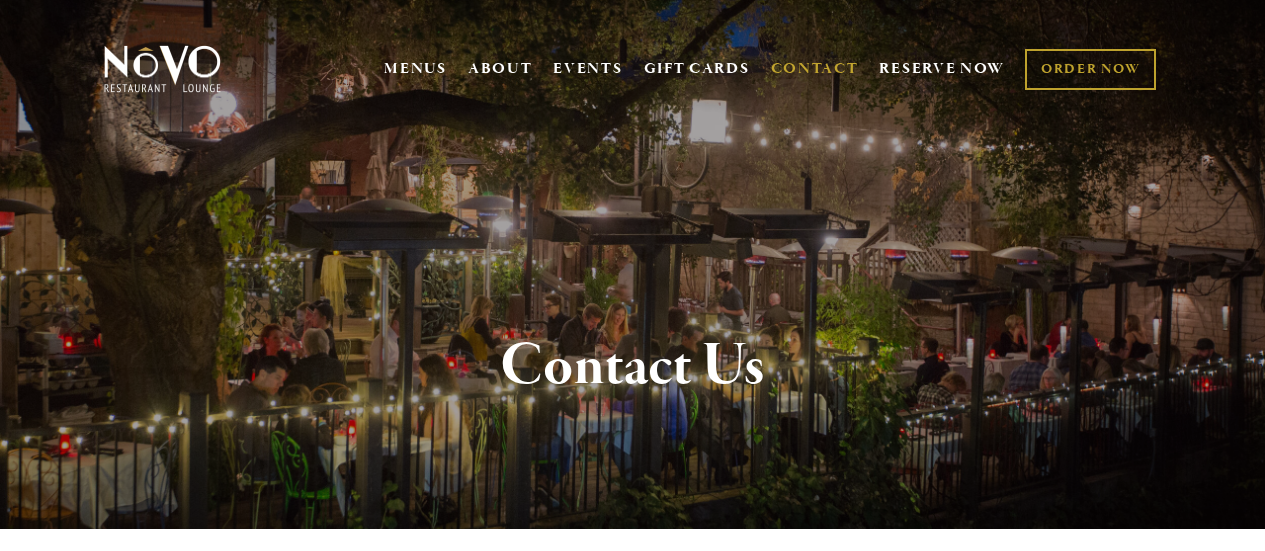 scroll, scrollTop: 0, scrollLeft: 0, axis: both 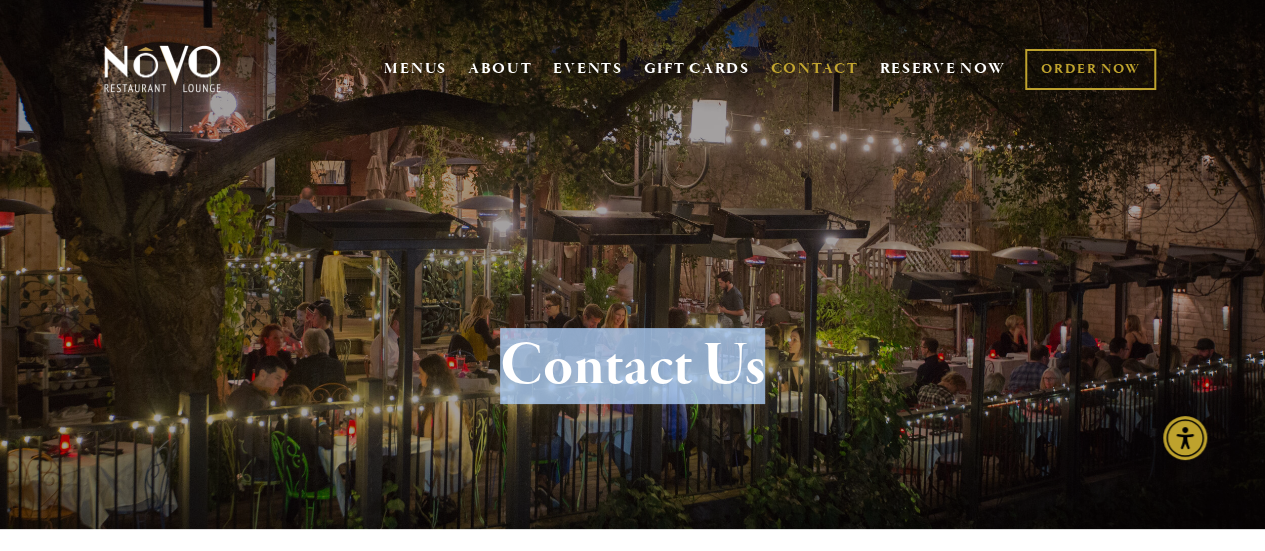 drag, startPoint x: 1263, startPoint y: 61, endPoint x: 1278, endPoint y: 87, distance: 30.016663 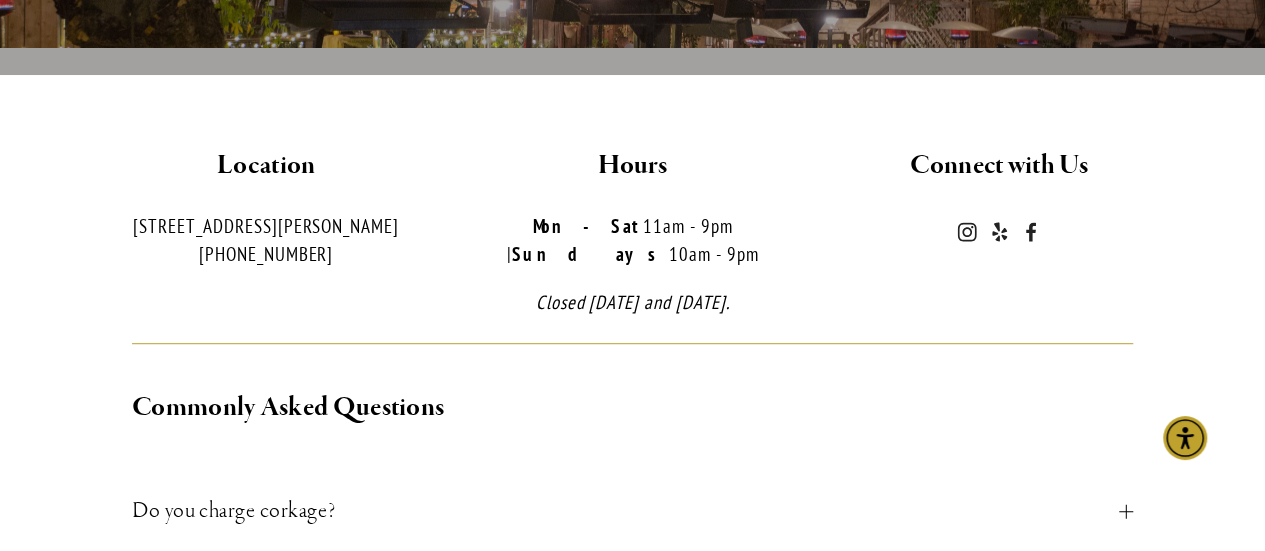 scroll, scrollTop: 439, scrollLeft: 0, axis: vertical 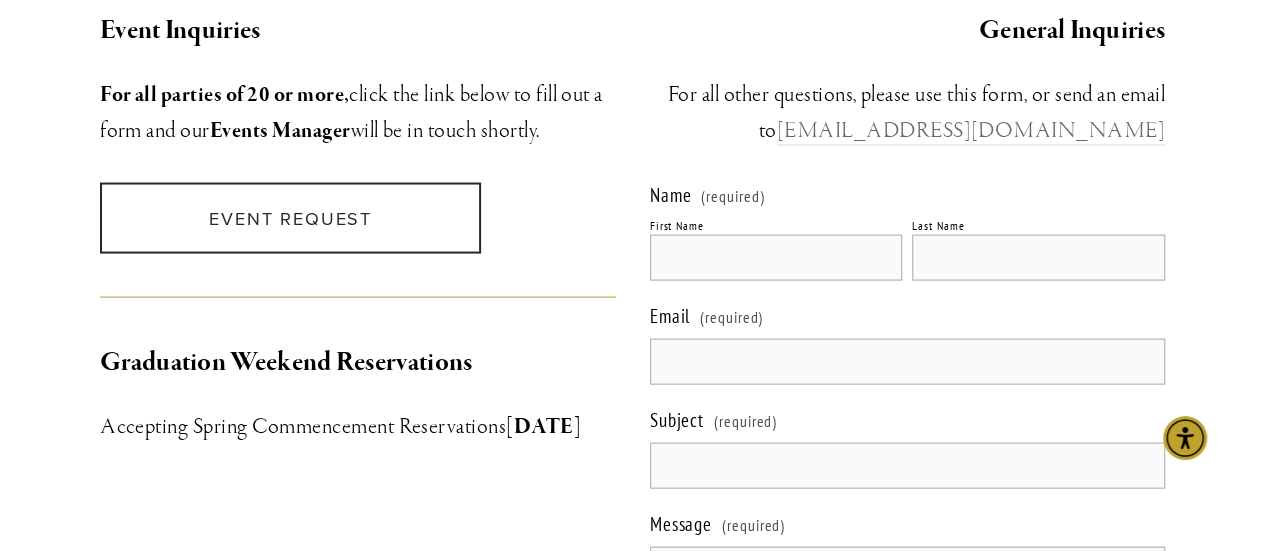 click on "info@novorestaurant.com" at bounding box center [971, 131] 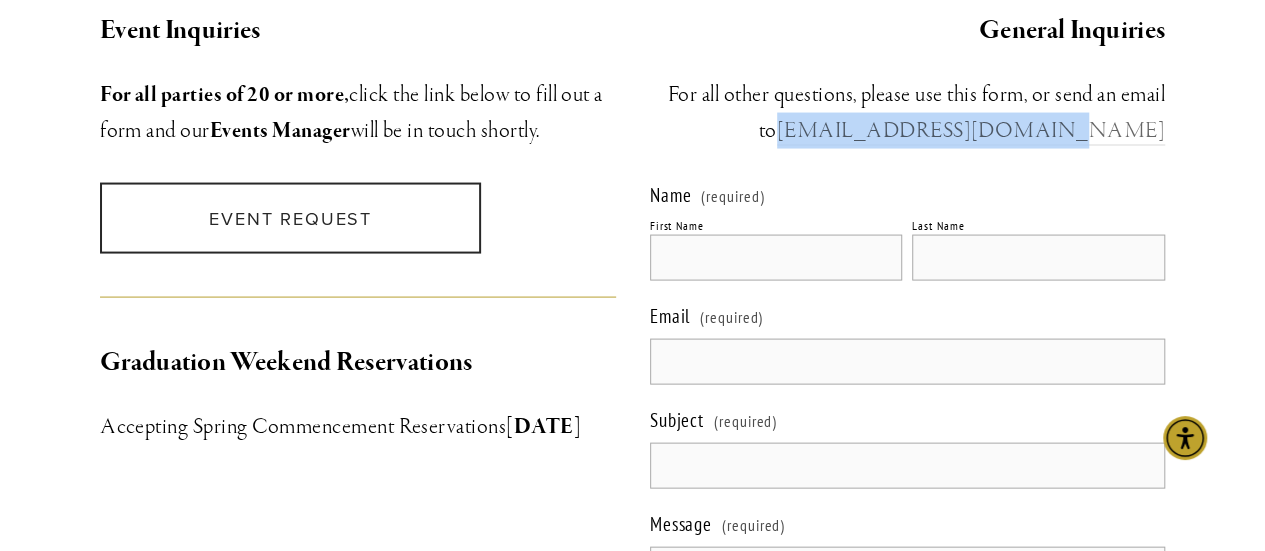 drag, startPoint x: 1171, startPoint y: 108, endPoint x: 948, endPoint y: 103, distance: 223.05605 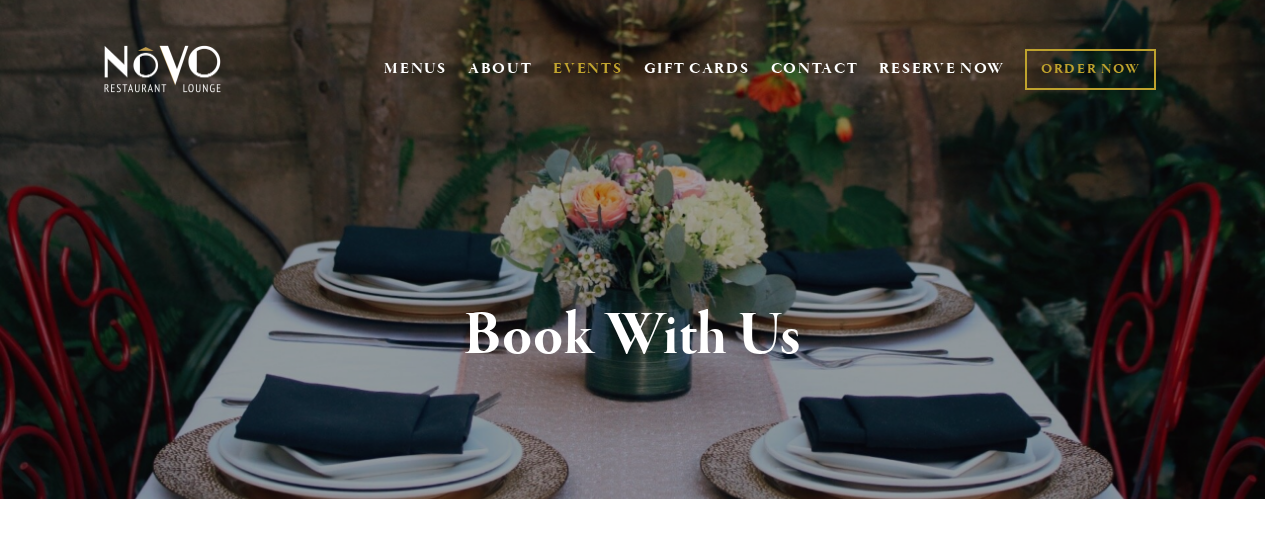 scroll, scrollTop: 0, scrollLeft: 0, axis: both 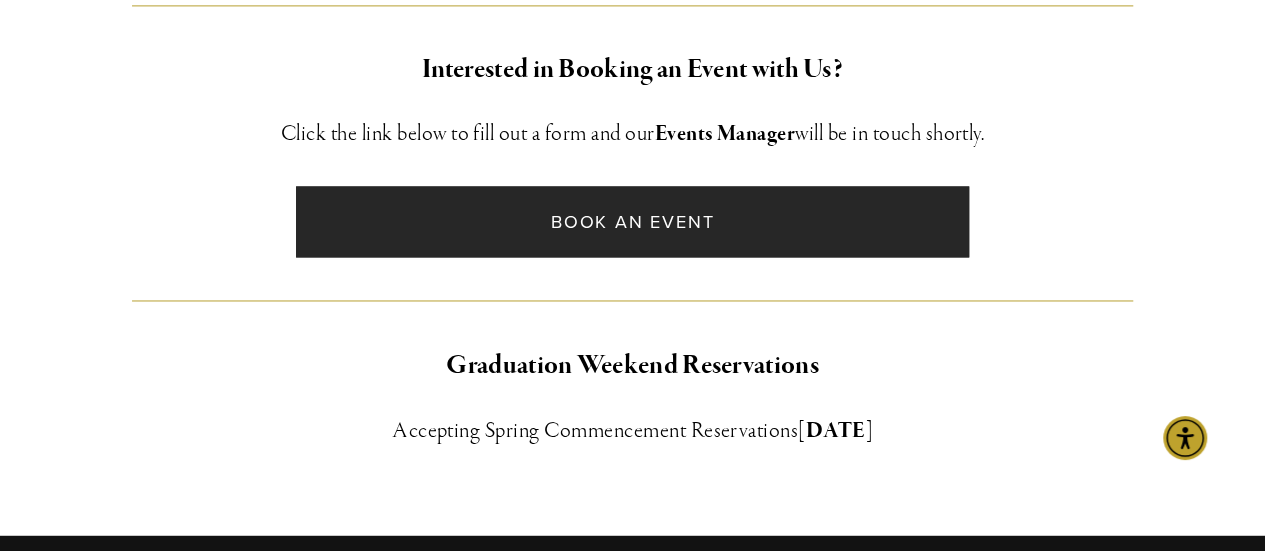 click on "Book an Event" at bounding box center (632, 221) 